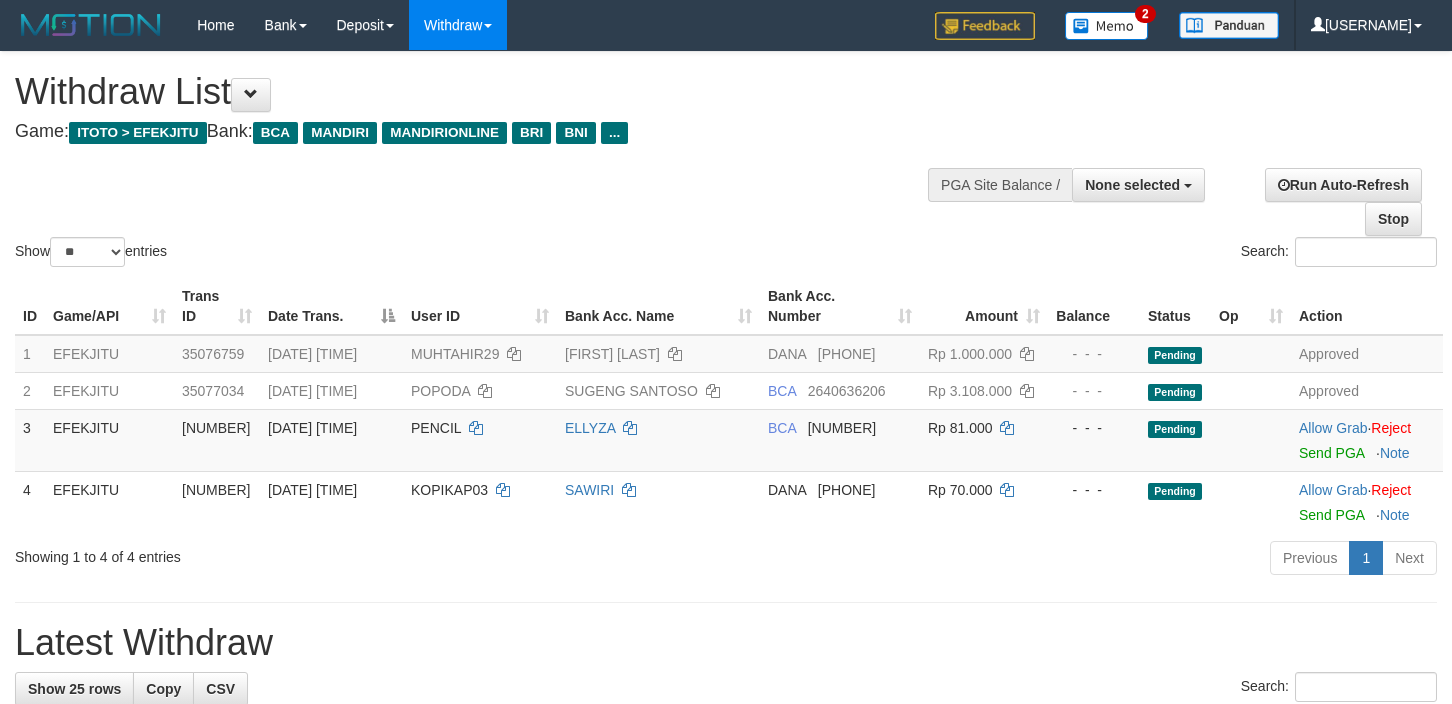select 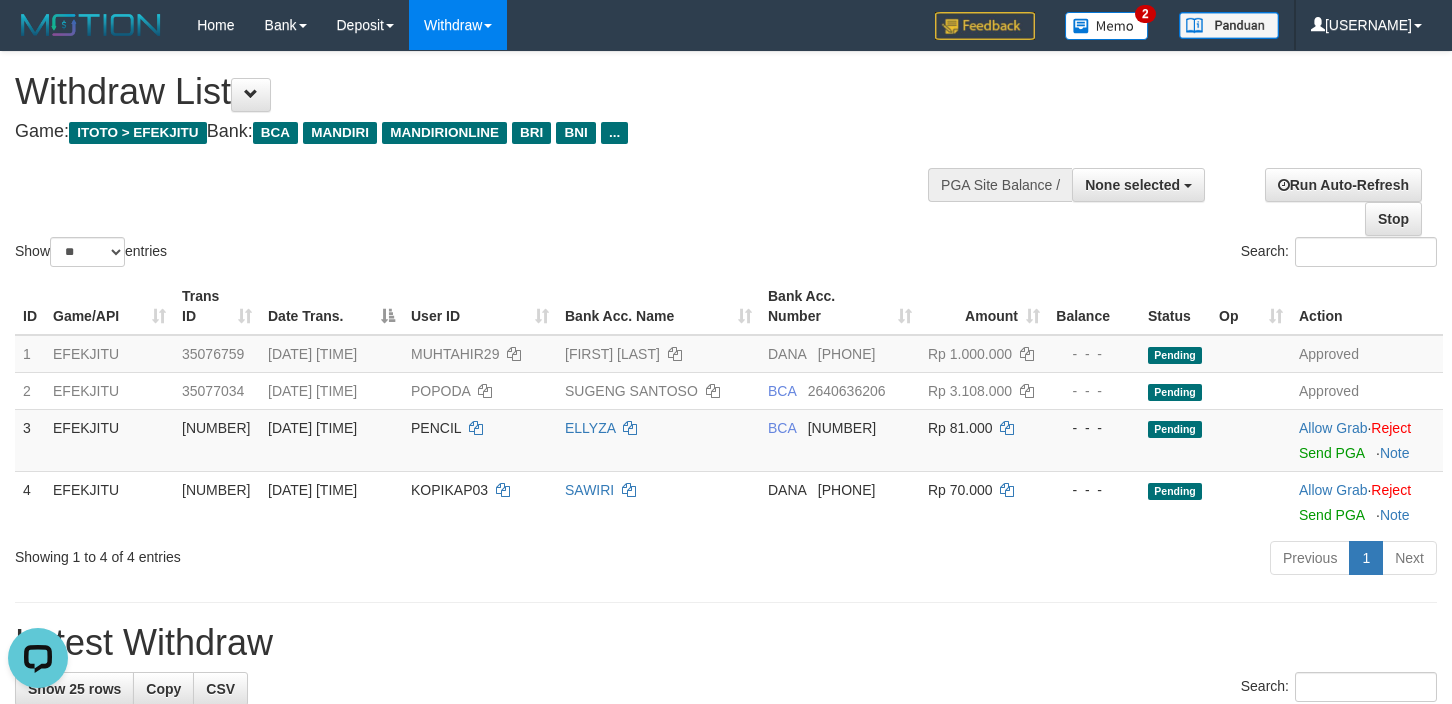 scroll, scrollTop: 0, scrollLeft: 0, axis: both 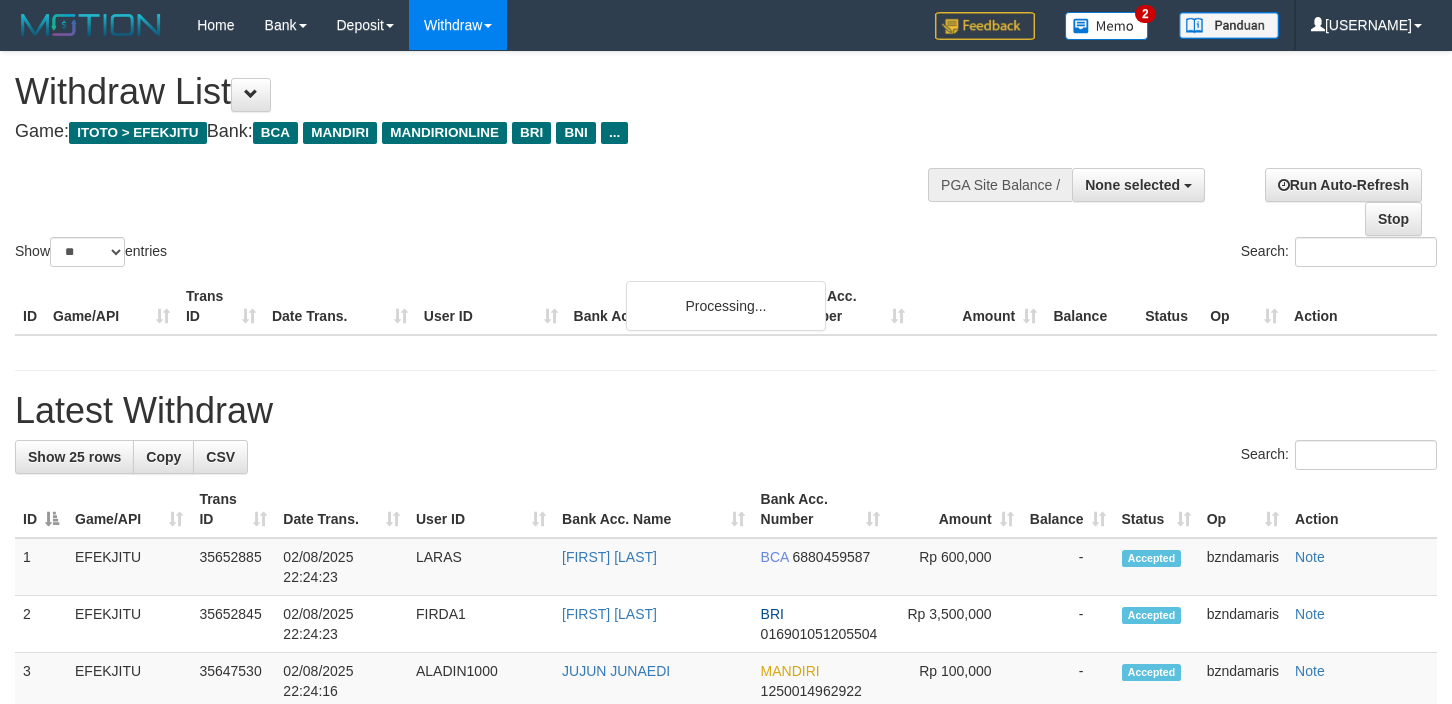 select 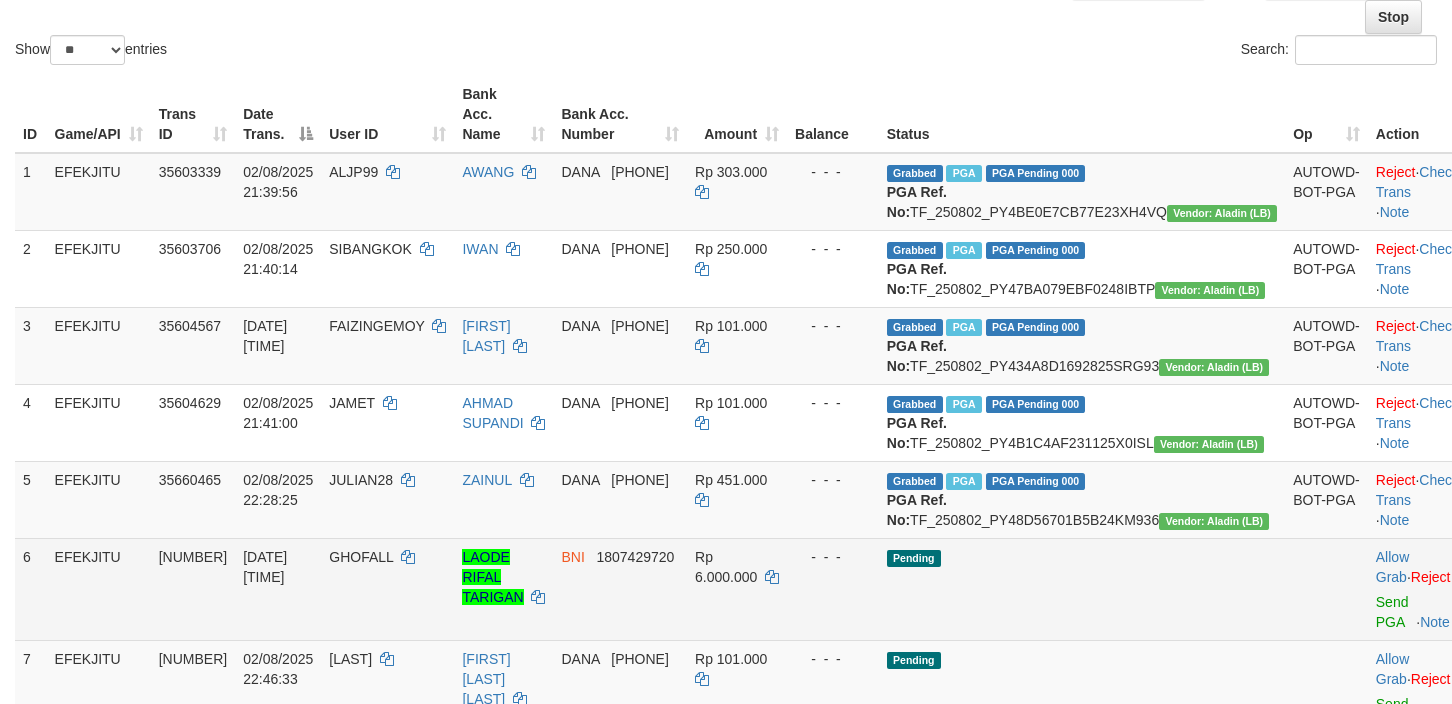 scroll, scrollTop: 200, scrollLeft: 0, axis: vertical 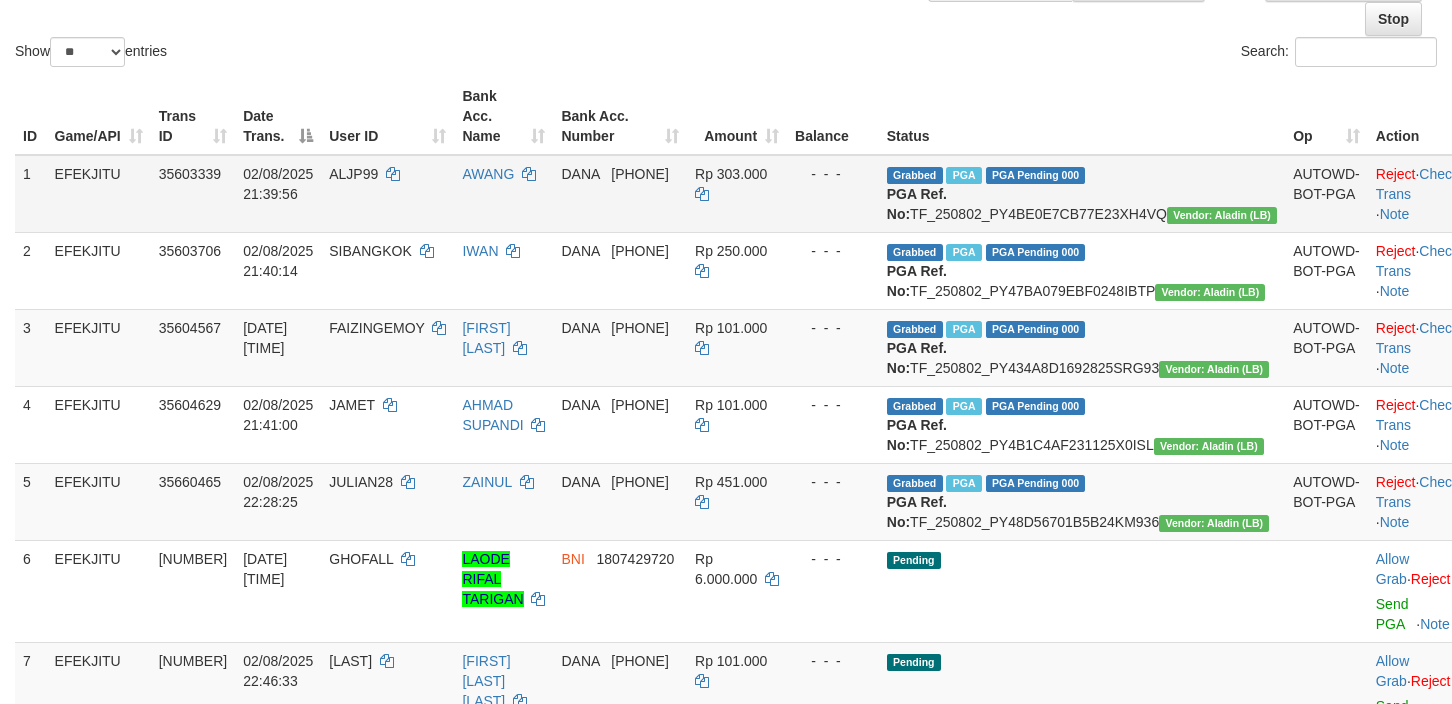 click on "Grabbed   PGA   PGA Pending 000 PGA Ref. No:  TF_250802_PY4BE0E7CB77E23XH4VQ  Vendor: Aladin (LB)" at bounding box center (1082, 194) 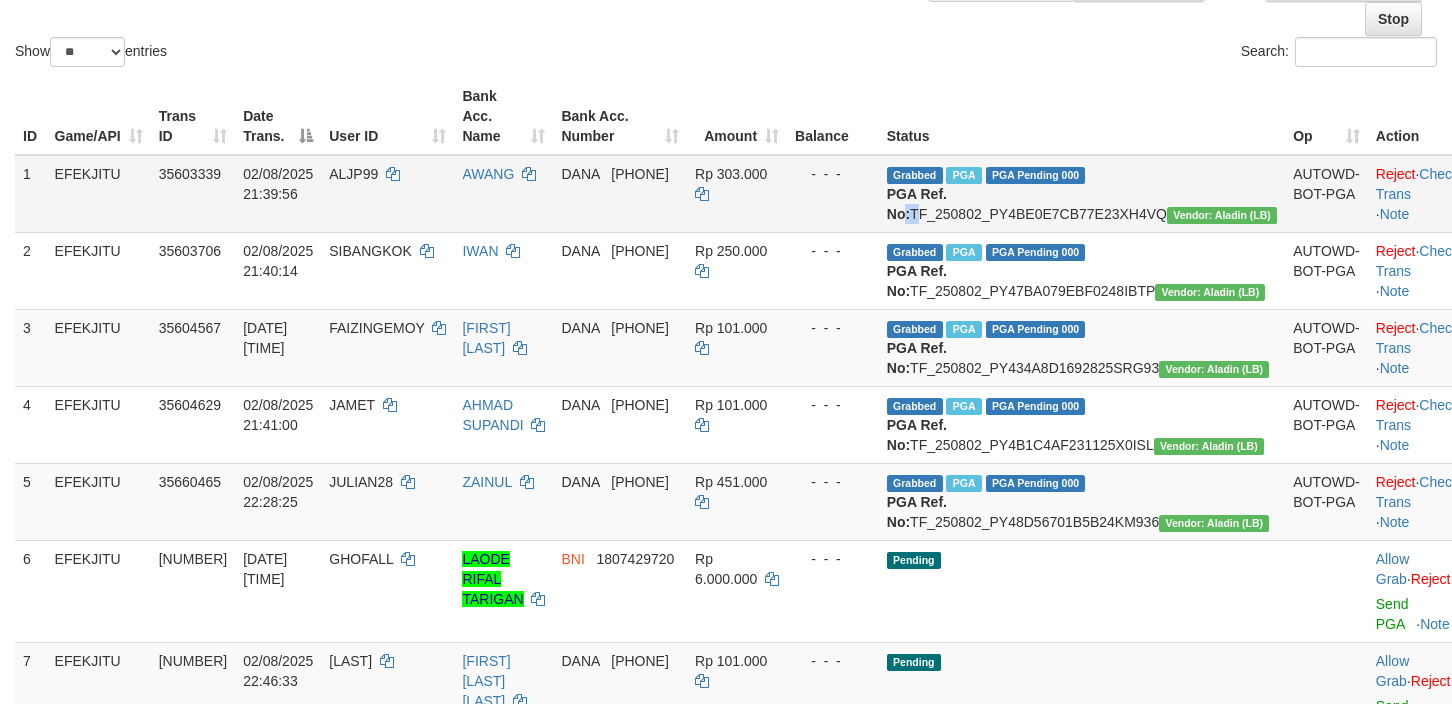 click on "Grabbed   PGA   PGA Pending 000 PGA Ref. No:  TF_250802_PY4BE0E7CB77E23XH4VQ  Vendor: Aladin (LB)" at bounding box center (1082, 194) 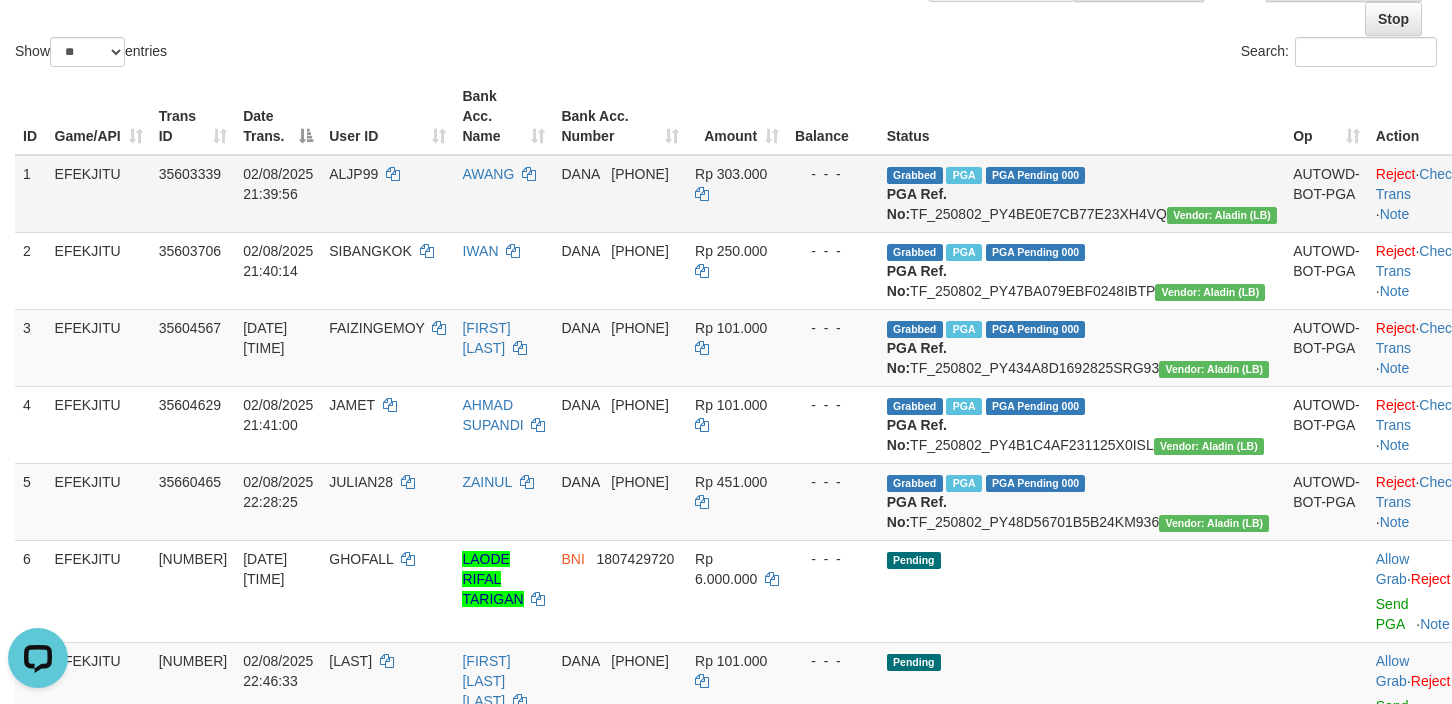 scroll, scrollTop: 0, scrollLeft: 0, axis: both 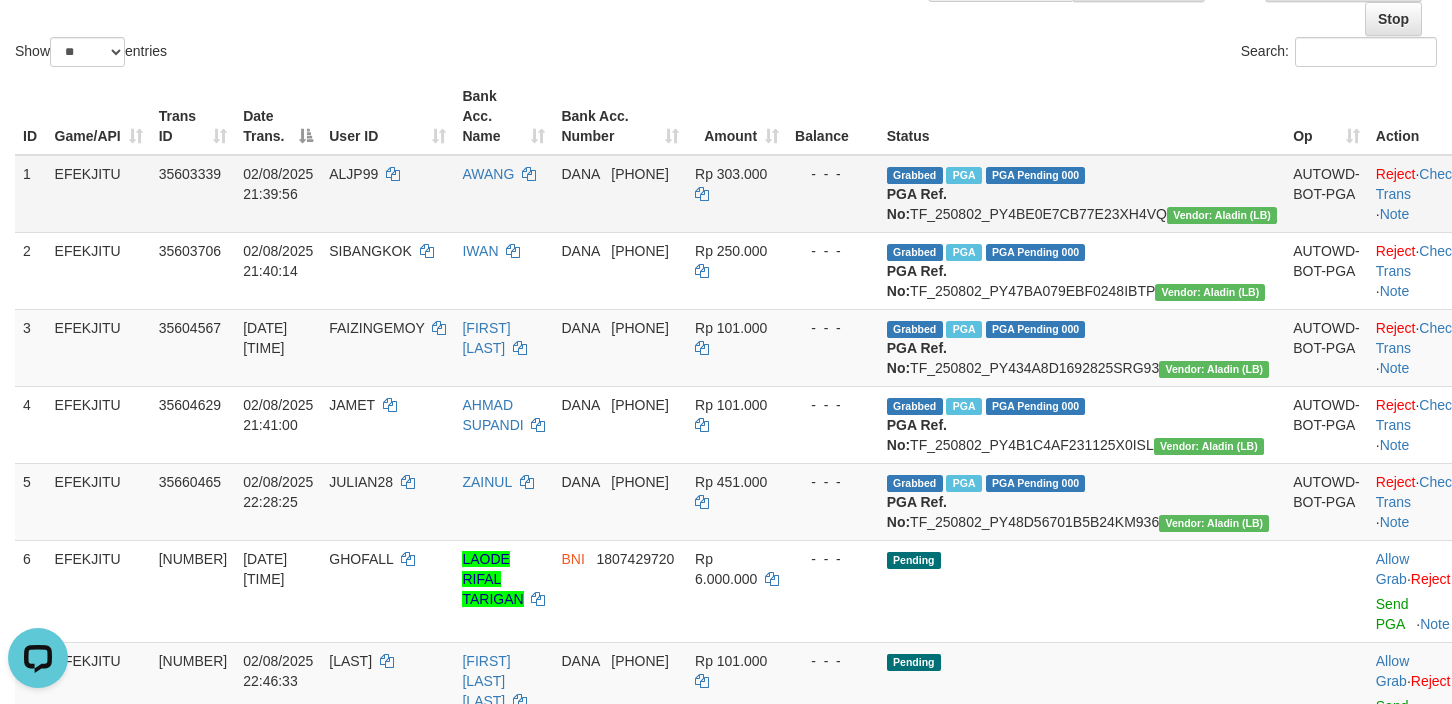 click on "ALJP99" at bounding box center (387, 194) 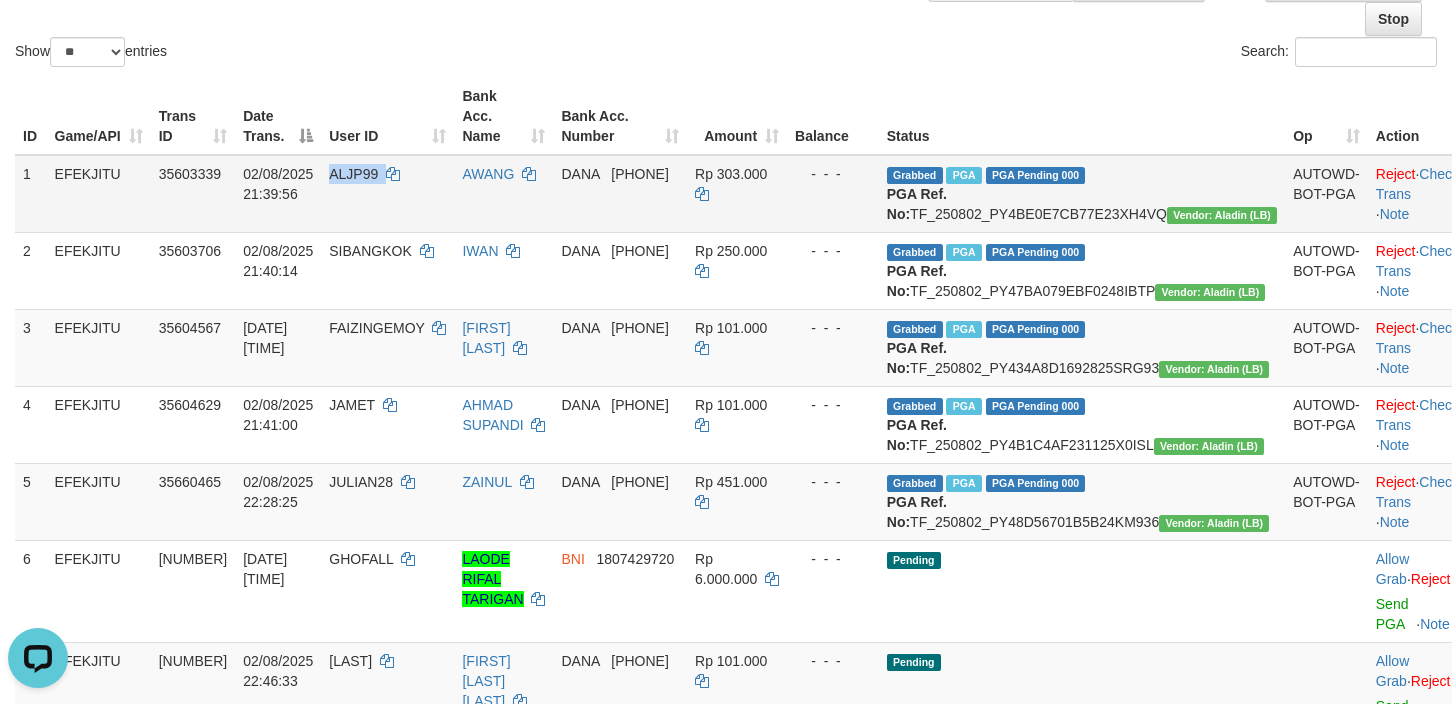 click on "ALJP99" at bounding box center (387, 194) 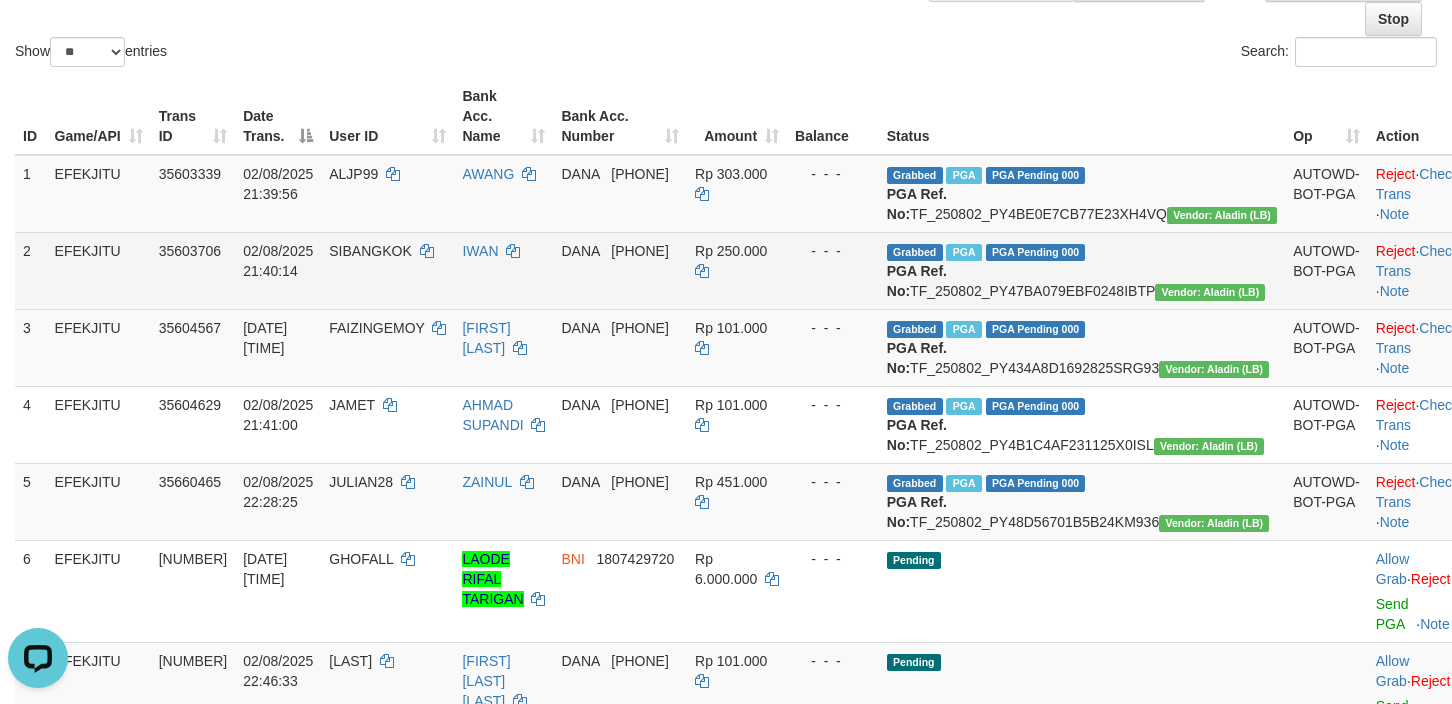 click on "Grabbed   PGA   PGA Pending 000 PGA Ref. No:  TF_250802_PY47BA079EBF0248IBTP  Vendor: Aladin (LB)" at bounding box center (1082, 270) 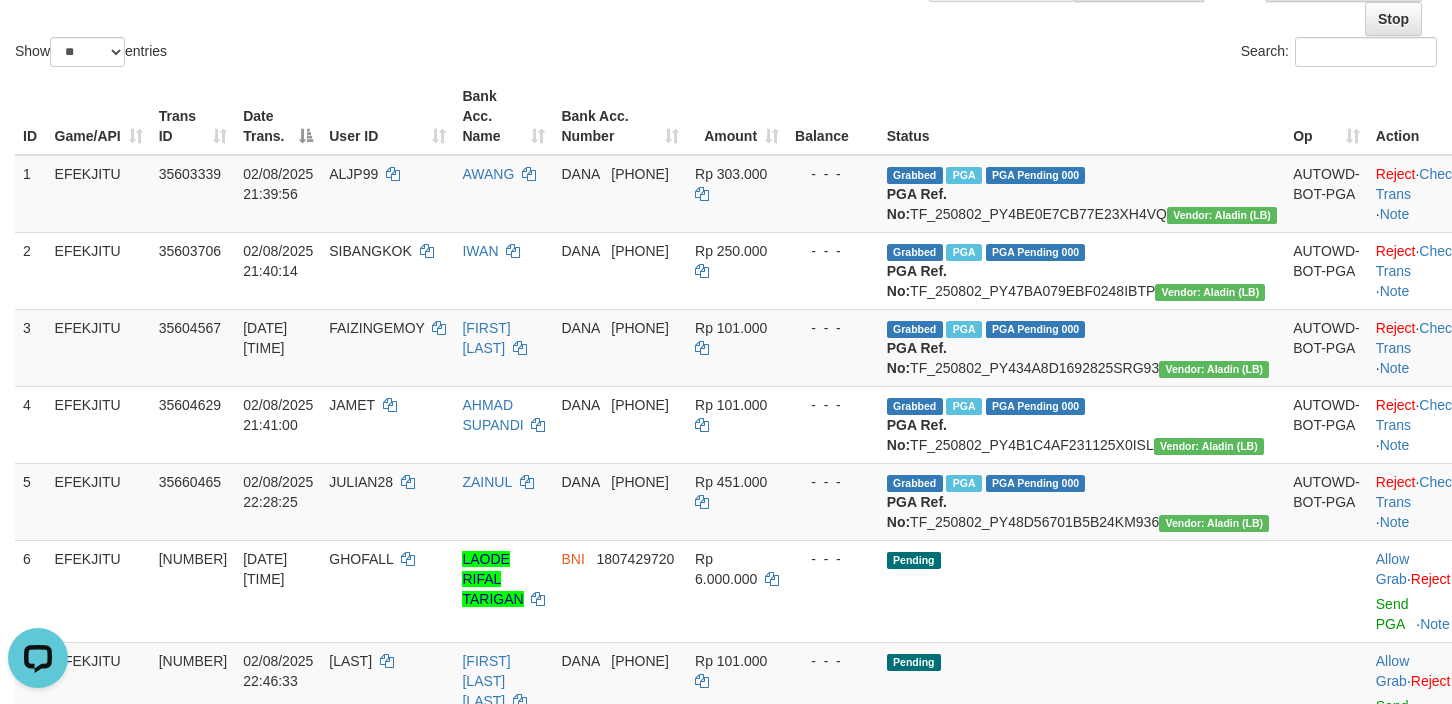 copy on "TF_250802_PY47BA079EBF0248IBTP" 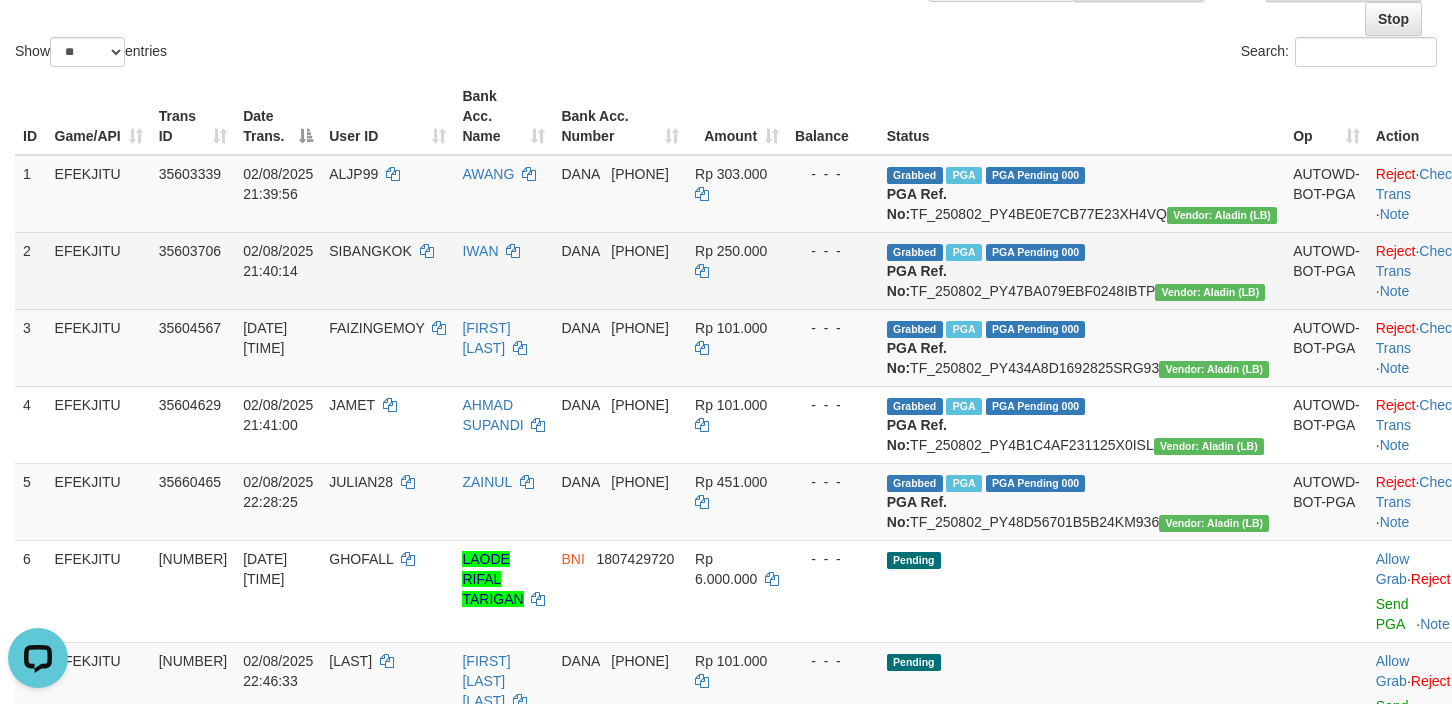 click on "SIBANGKOK" at bounding box center (387, 270) 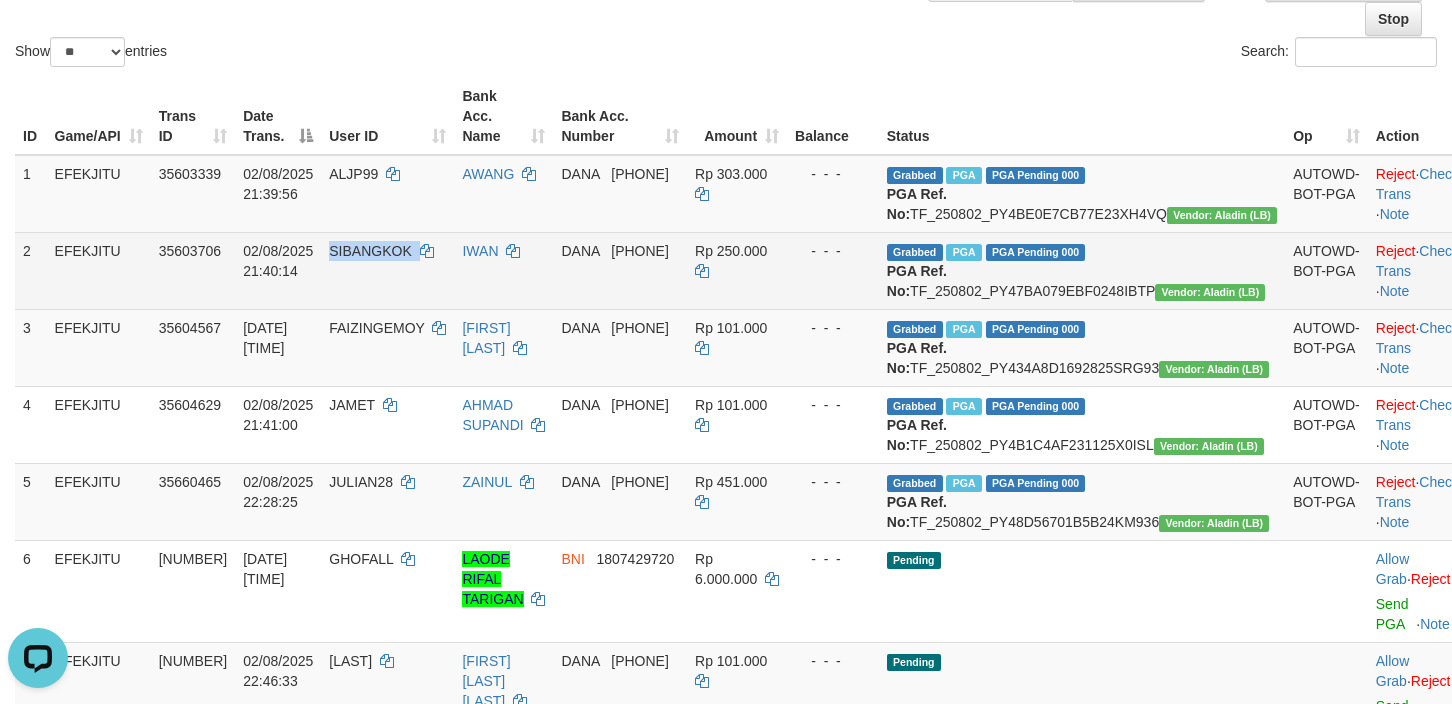 click on "SIBANGKOK" at bounding box center [387, 270] 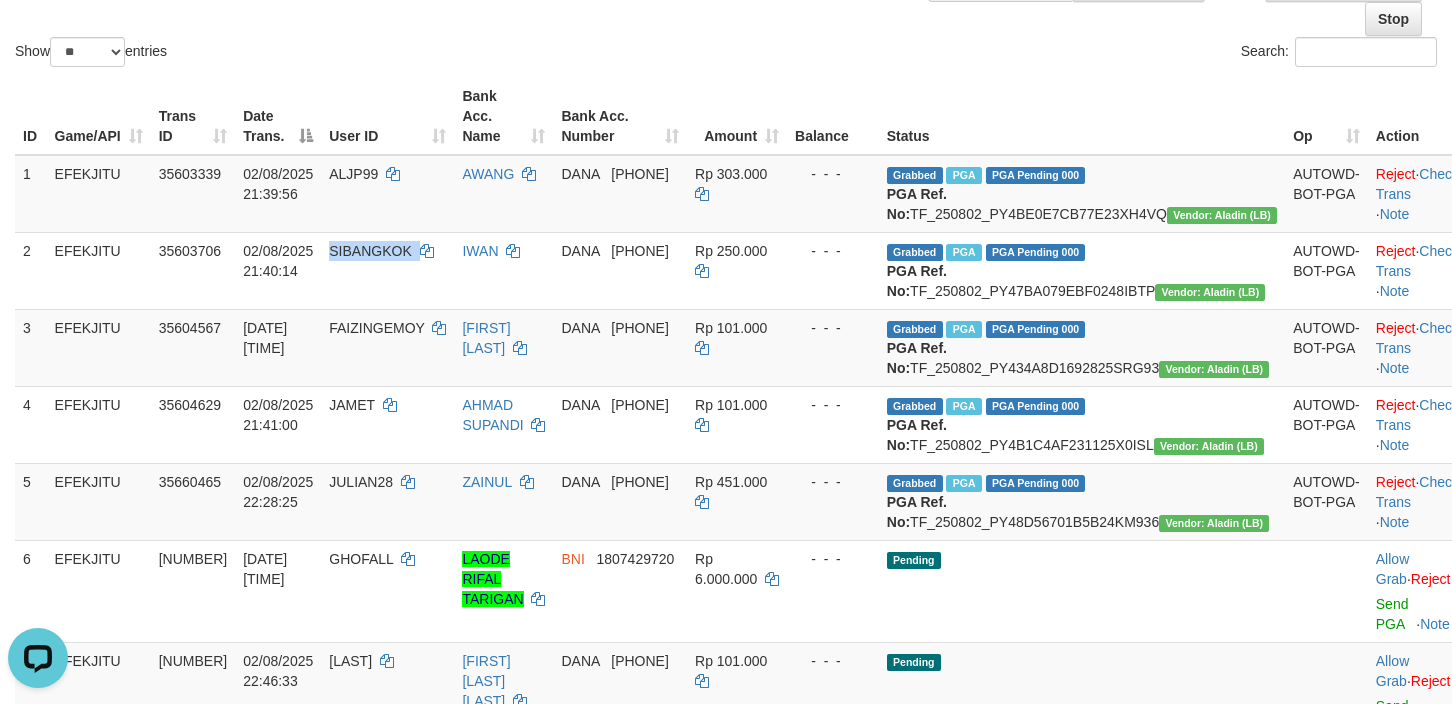 copy on "SIBANGKOK" 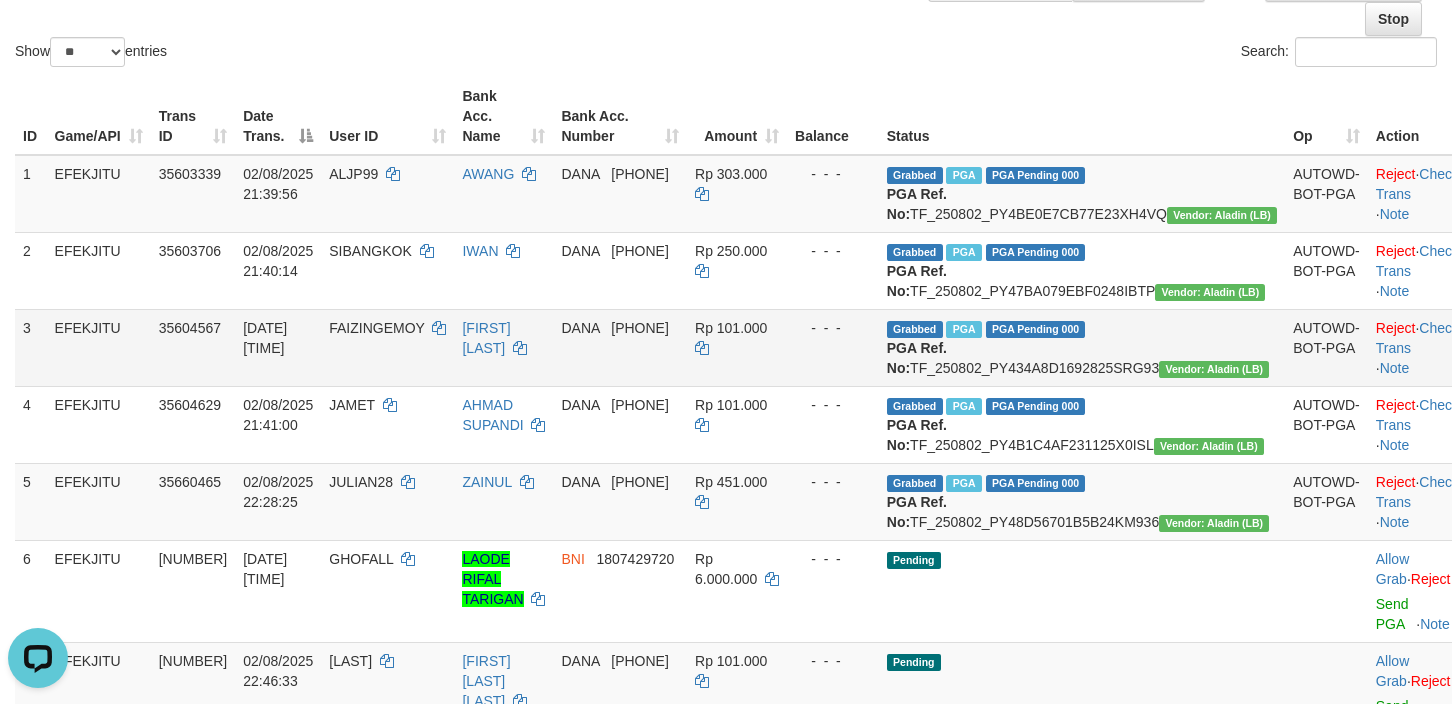 click on "Grabbed   PGA   PGA Pending 000 PGA Ref. No:  TF_250802_PY434A8D1692825SRG93  Vendor: Aladin (LB)" at bounding box center [1082, 347] 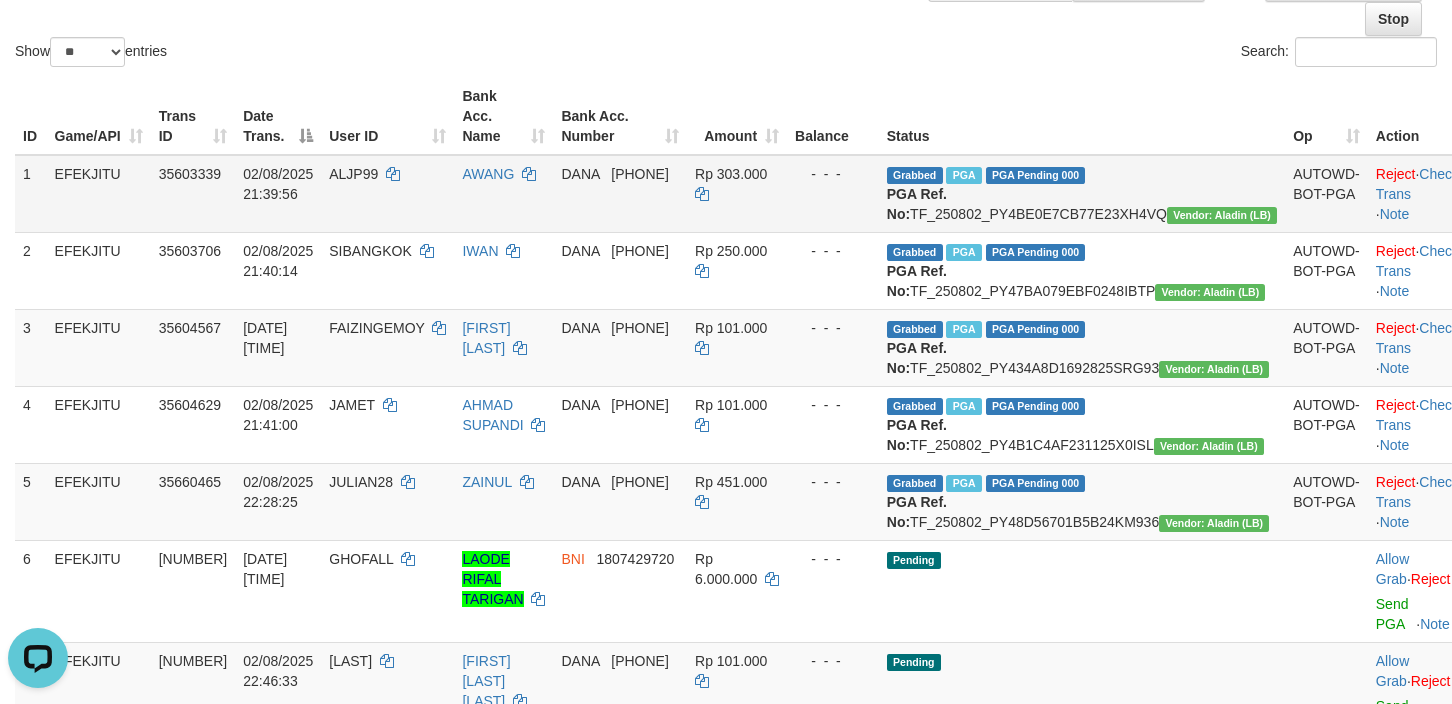copy on "TF_250802_PY434A8D1692825SRG93" 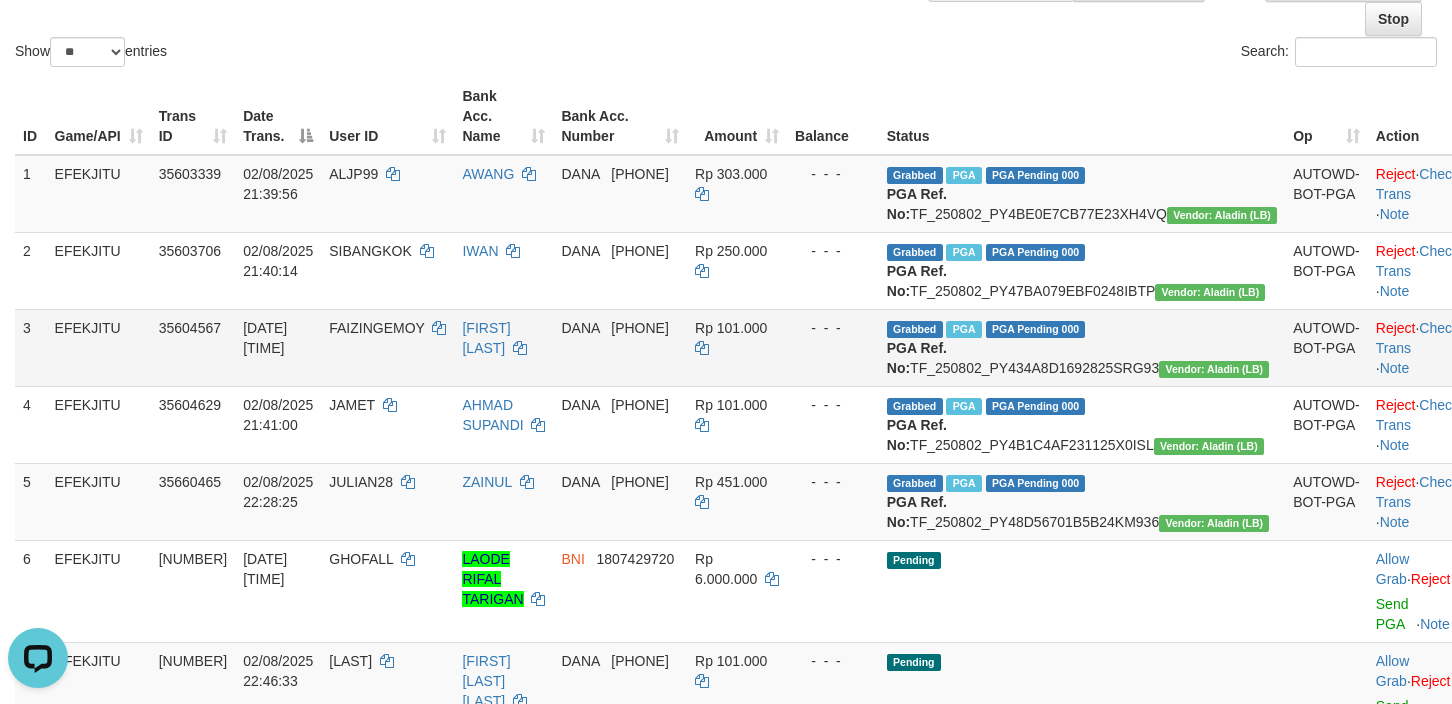 click on "FAIZINGEMOY" at bounding box center (387, 347) 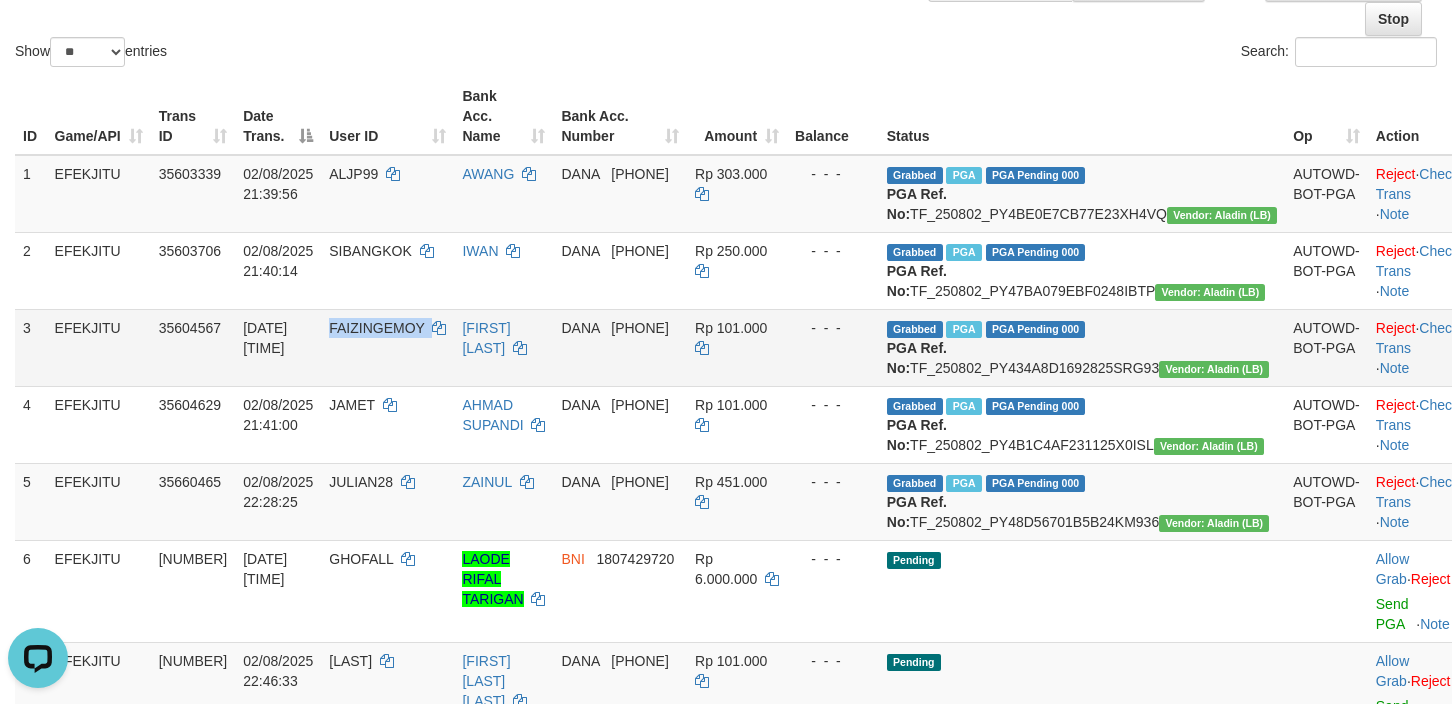 click on "FAIZINGEMOY" at bounding box center (387, 347) 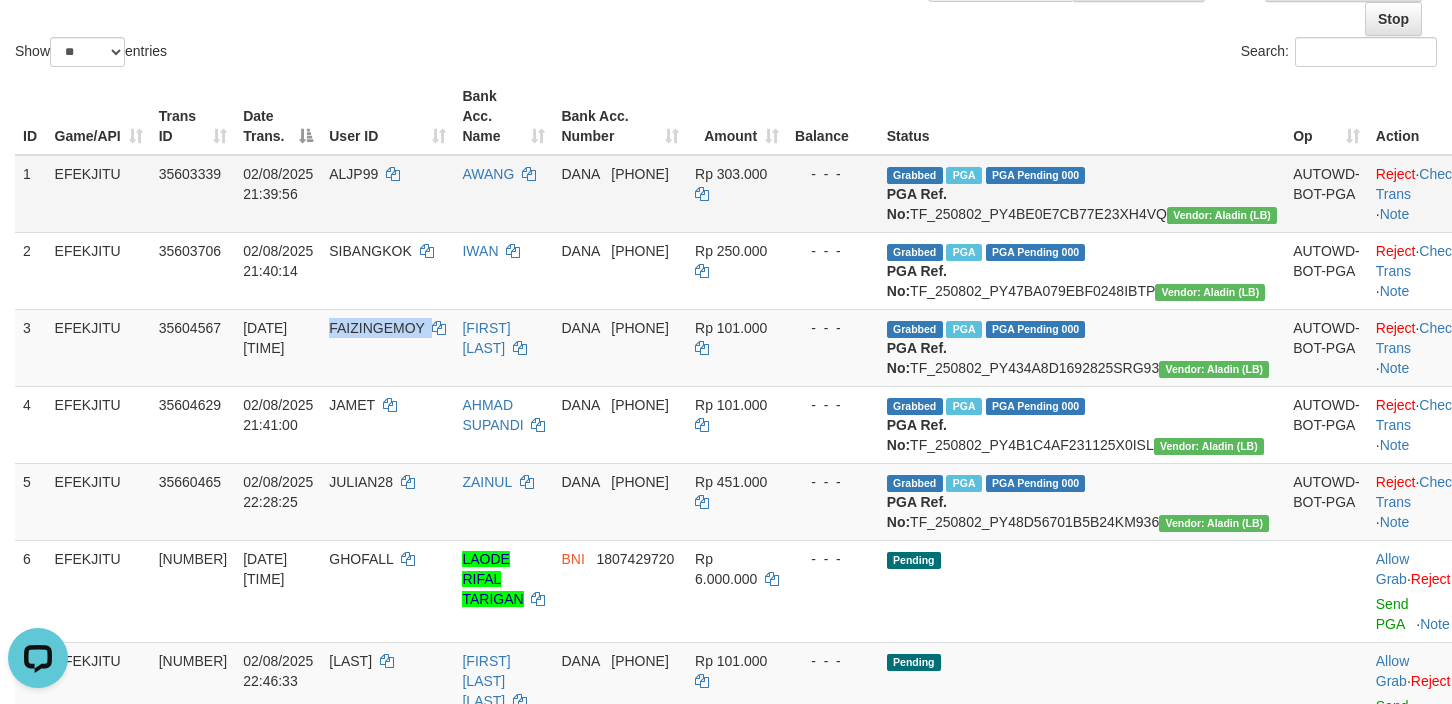copy on "FAIZINGEMOY" 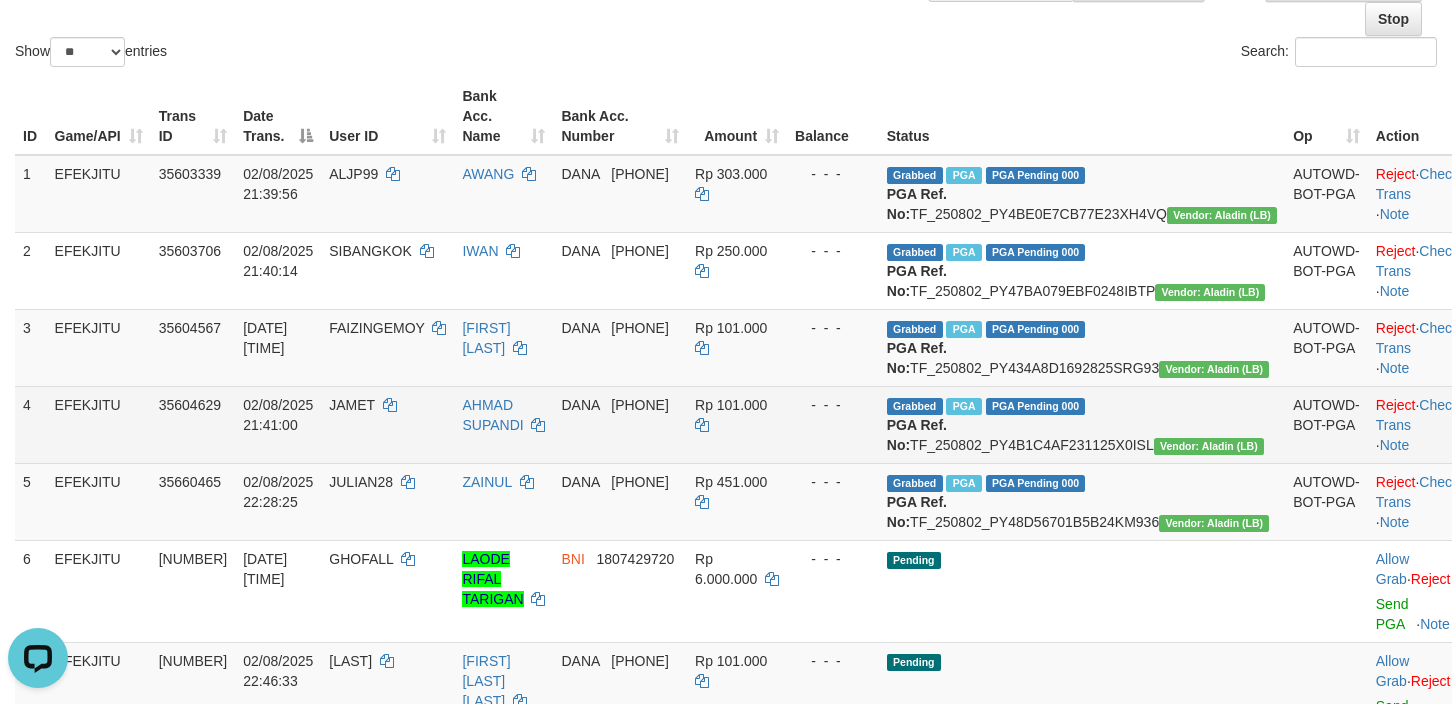 click on "Grabbed   PGA   PGA Pending 000 PGA Ref. No:  TF_250802_PY4B1C4AF231125X0ISL  Vendor: Aladin (LB)" at bounding box center [1082, 424] 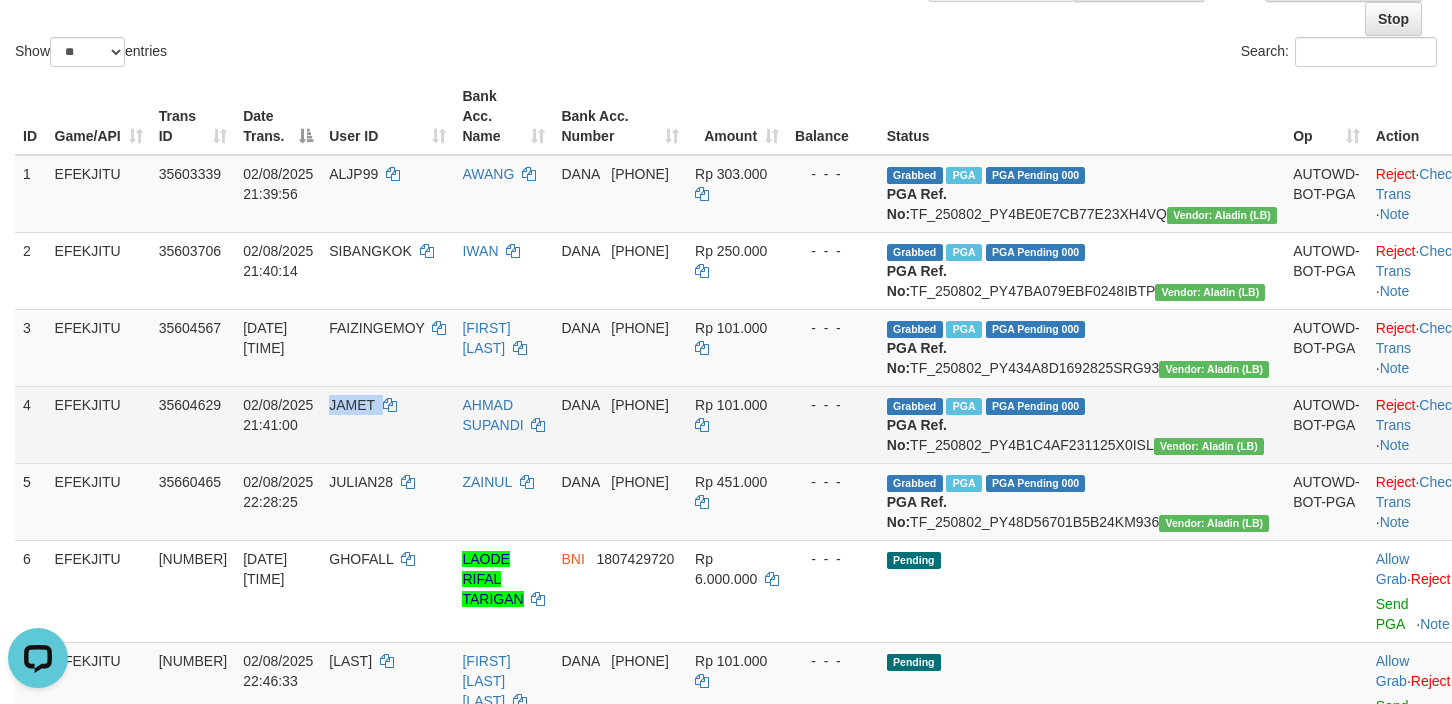 click on "JAMET" at bounding box center (387, 424) 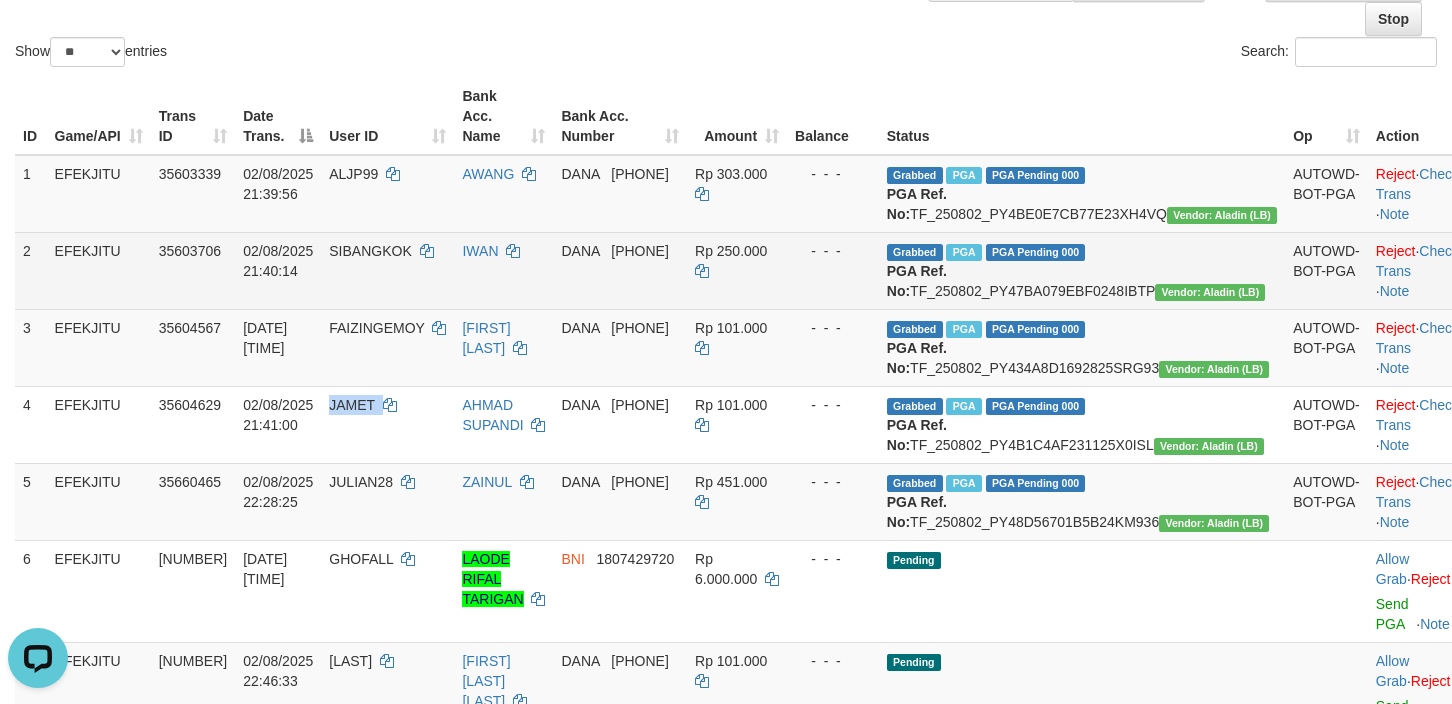 copy on "JAMET" 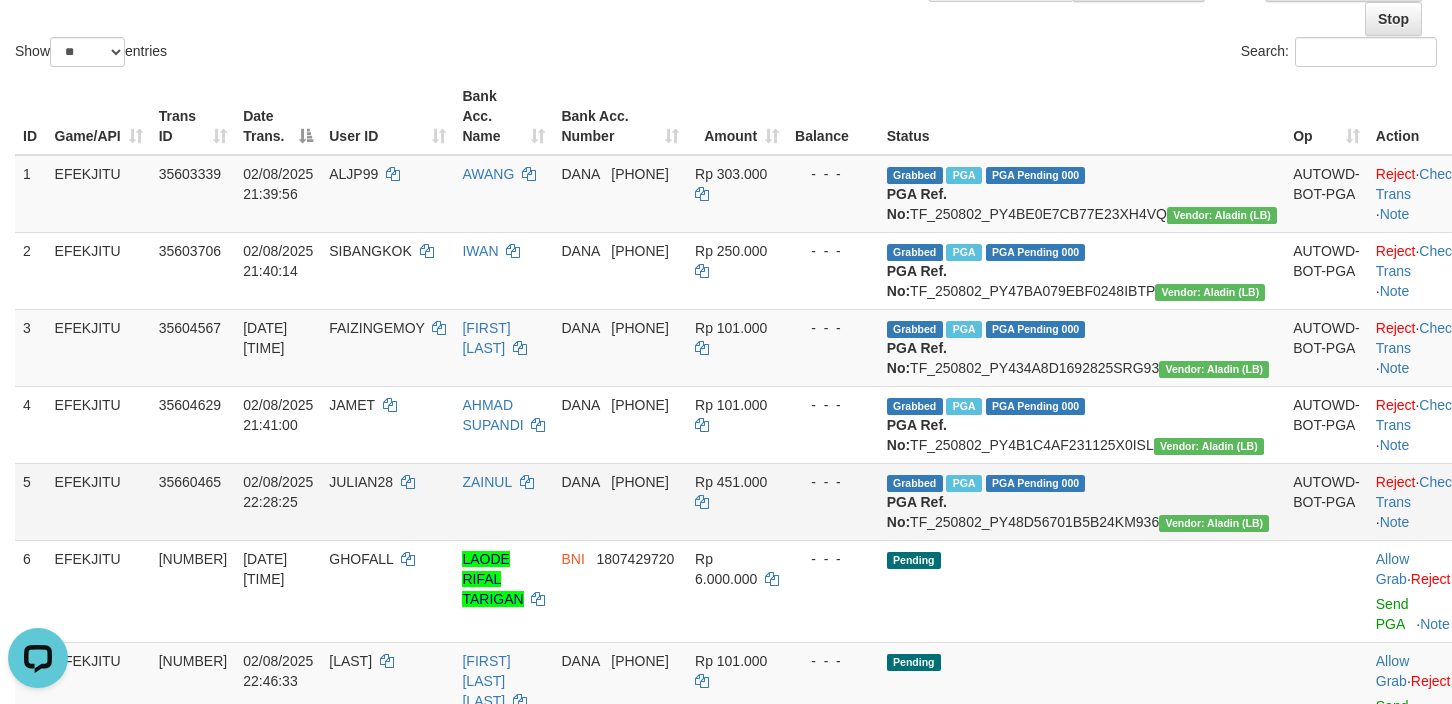 click on "Grabbed   PGA   PGA Pending 000 PGA Ref. No:  TF_250802_PY48D56701B5B24KM936  Vendor: Aladin (LB)" at bounding box center (1082, 501) 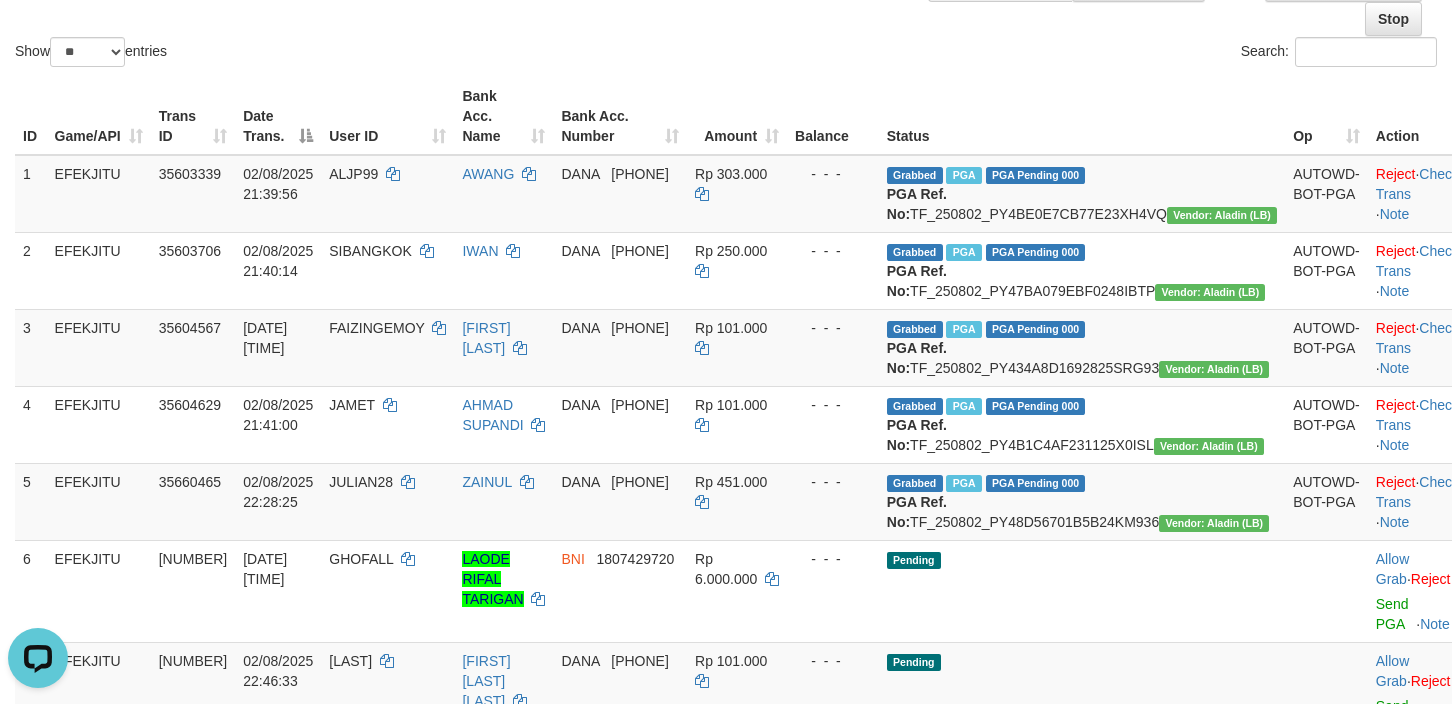 copy on "TF_250802_PY48D56701B5B24KM936" 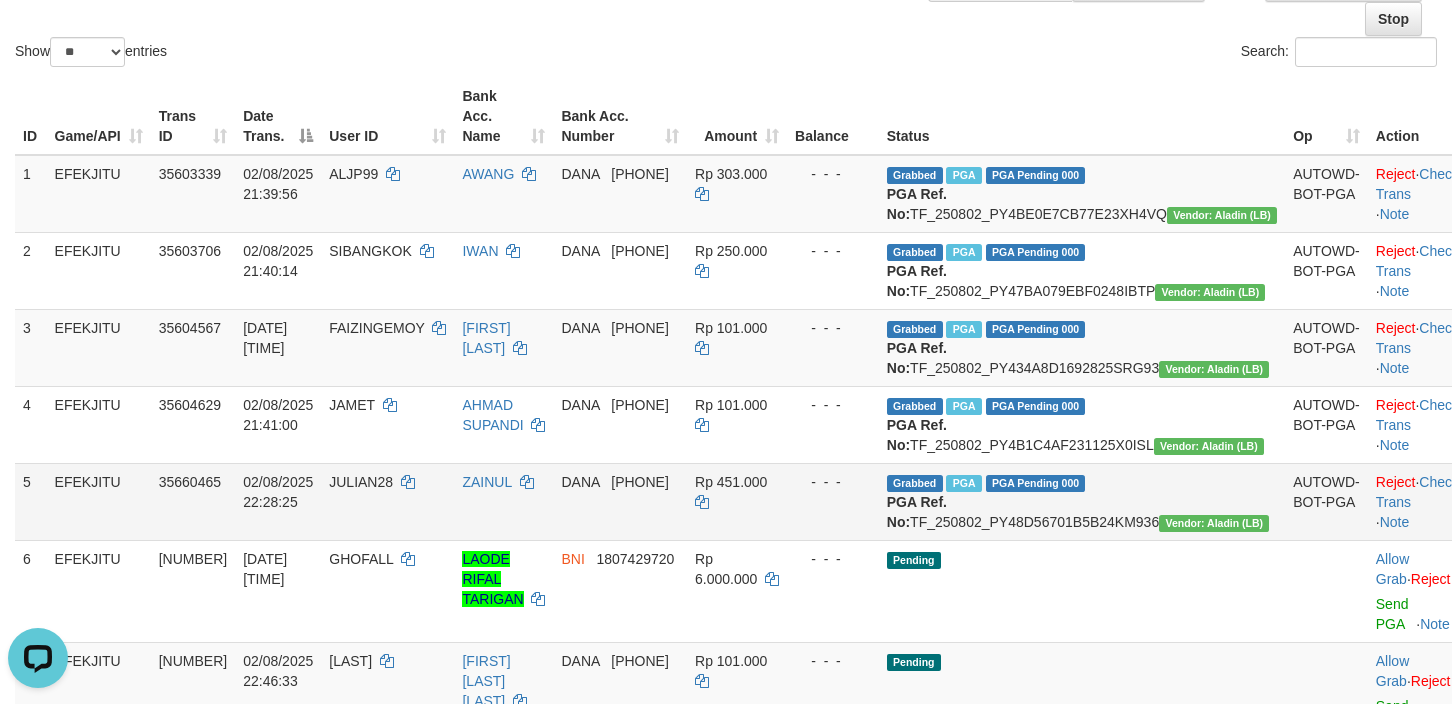 click on "JULIAN28" at bounding box center [387, 501] 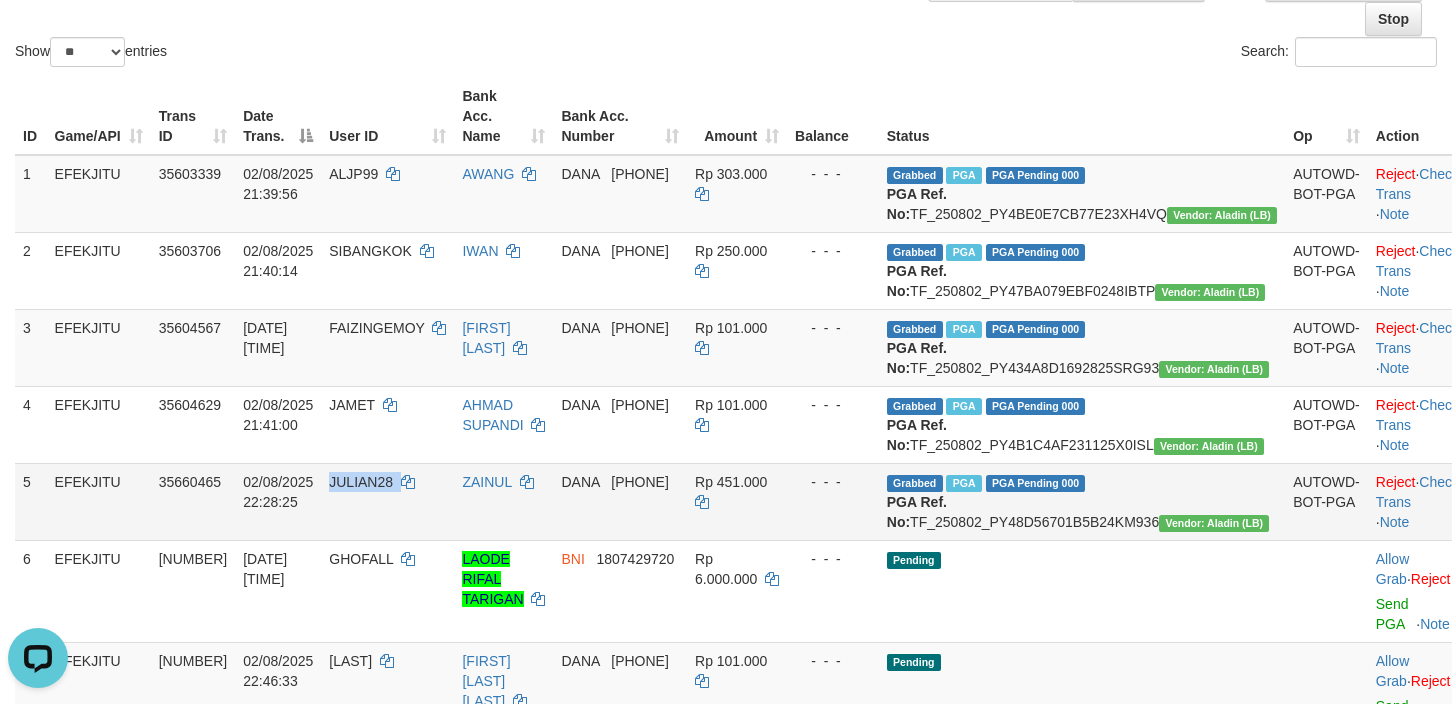click on "JULIAN28" at bounding box center (387, 501) 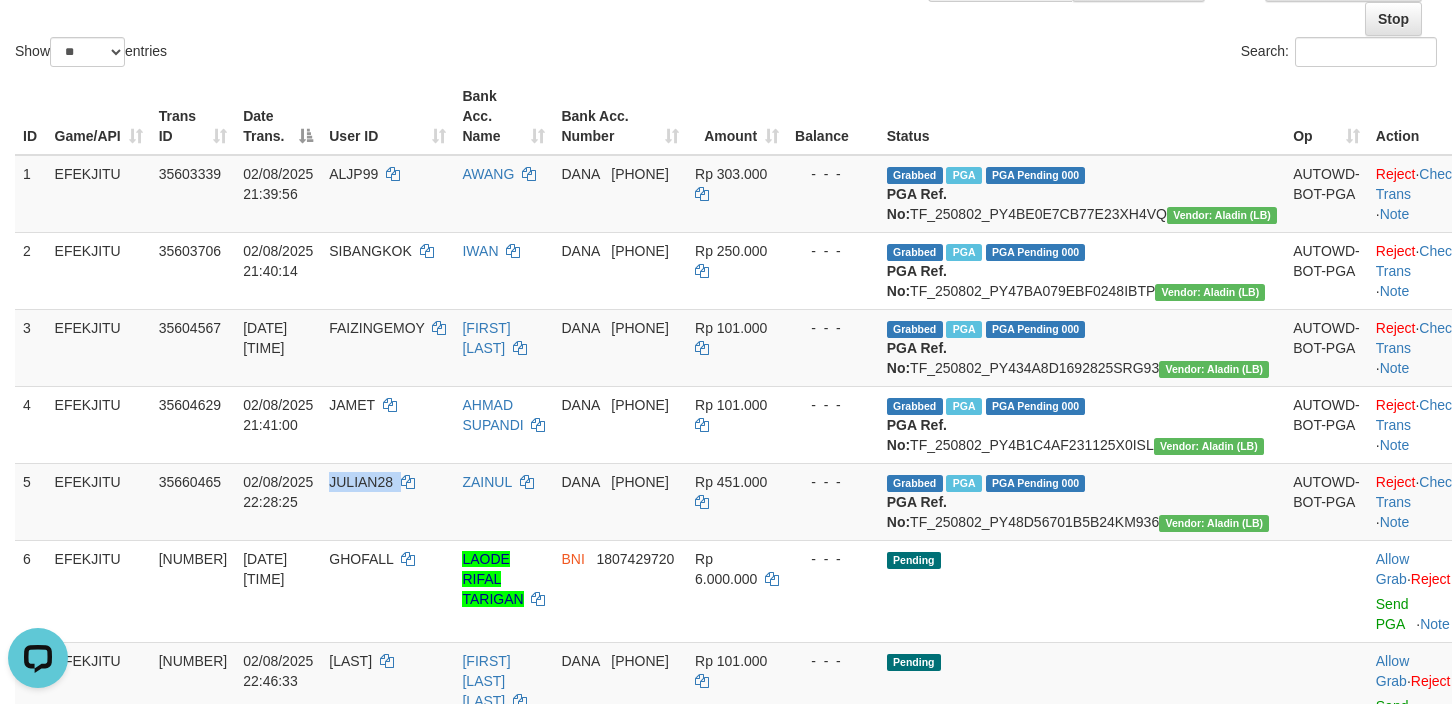 copy on "JULIAN28" 